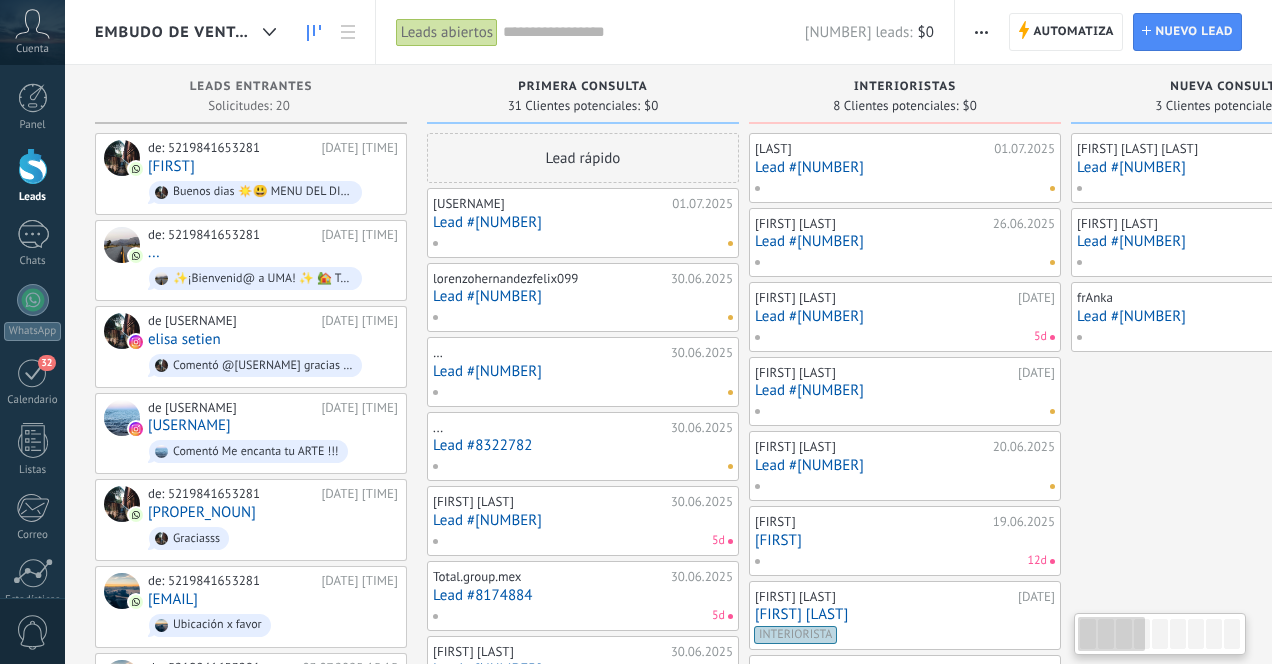 scroll, scrollTop: 0, scrollLeft: 0, axis: both 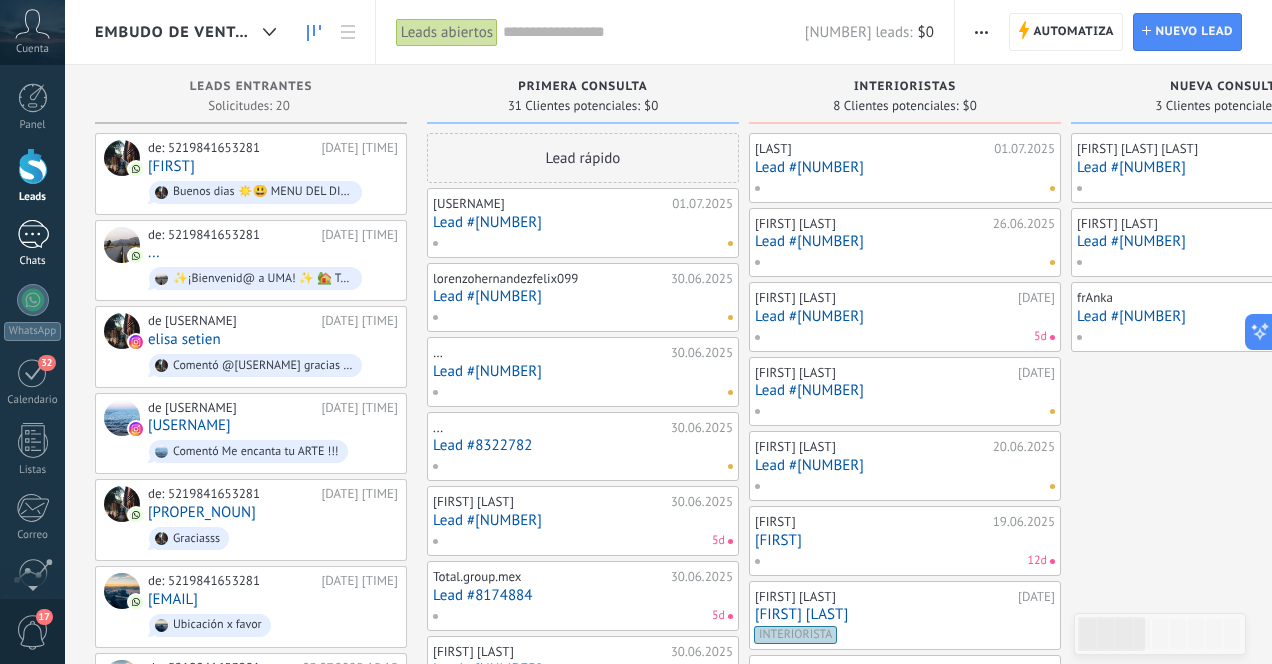 click at bounding box center (33, 234) 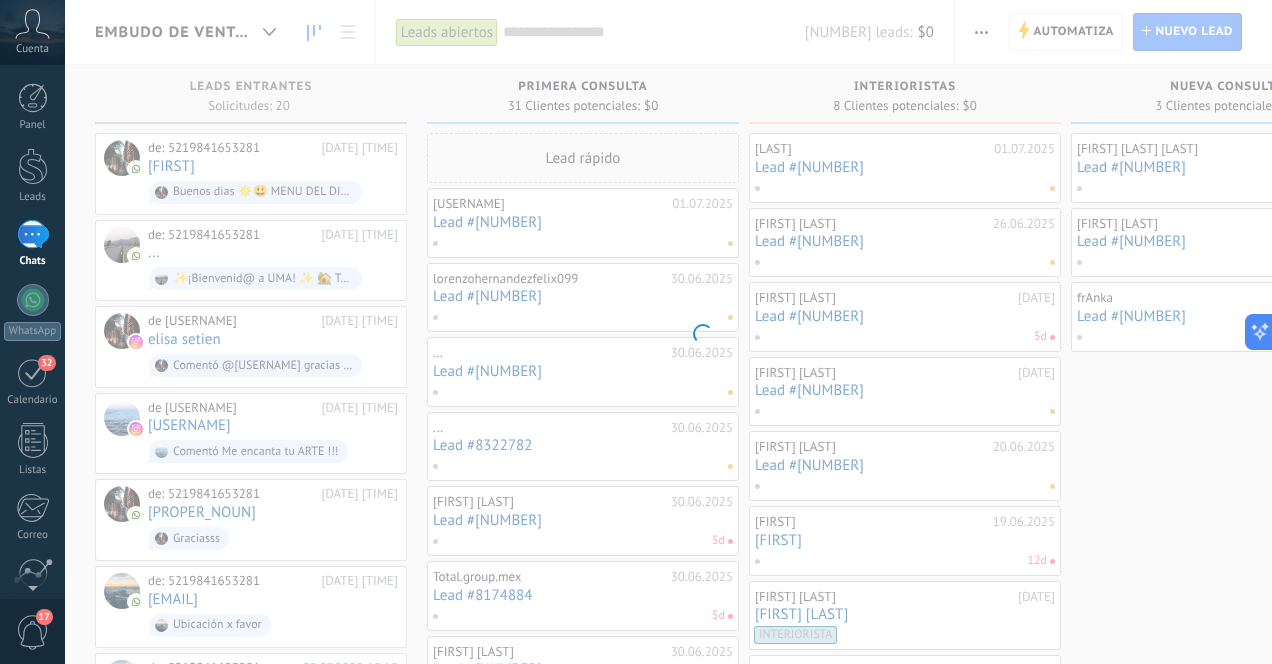 scroll, scrollTop: 189, scrollLeft: 0, axis: vertical 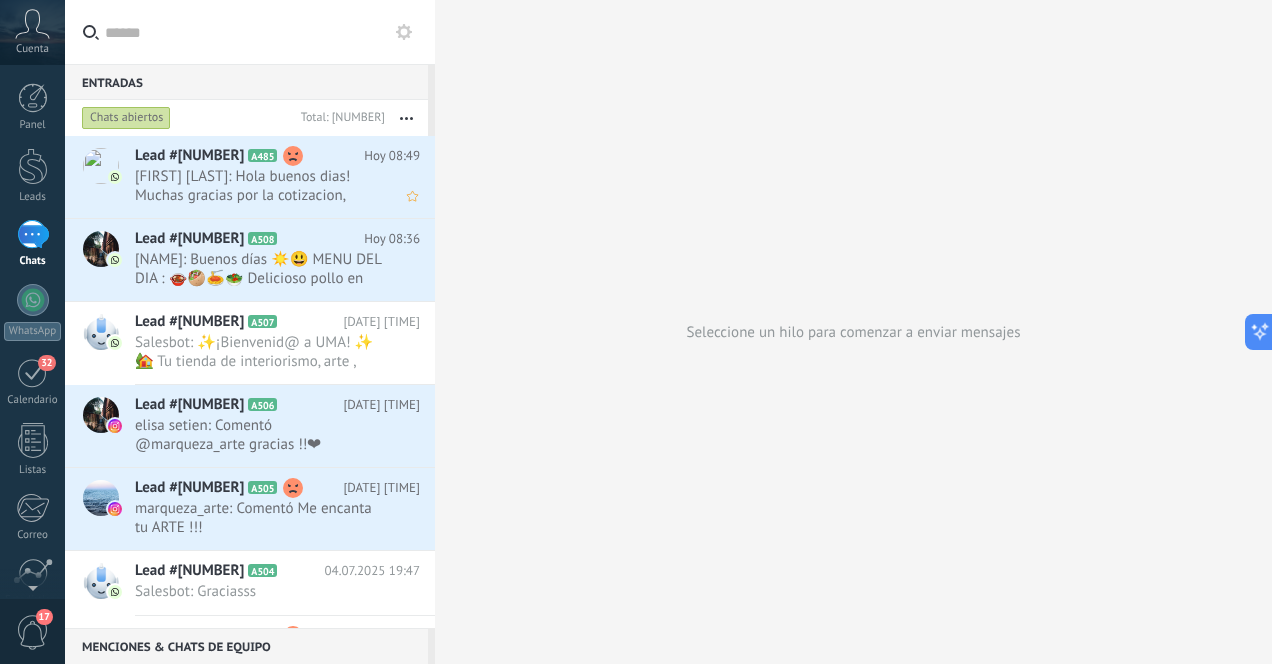 click on "[FIRST] [LAST]: Hola buenos dias! Muchas gracias por la cotizacion, tengo una duda. cuales son sus tiempos de entrega? Mil gra..." at bounding box center (258, 186) 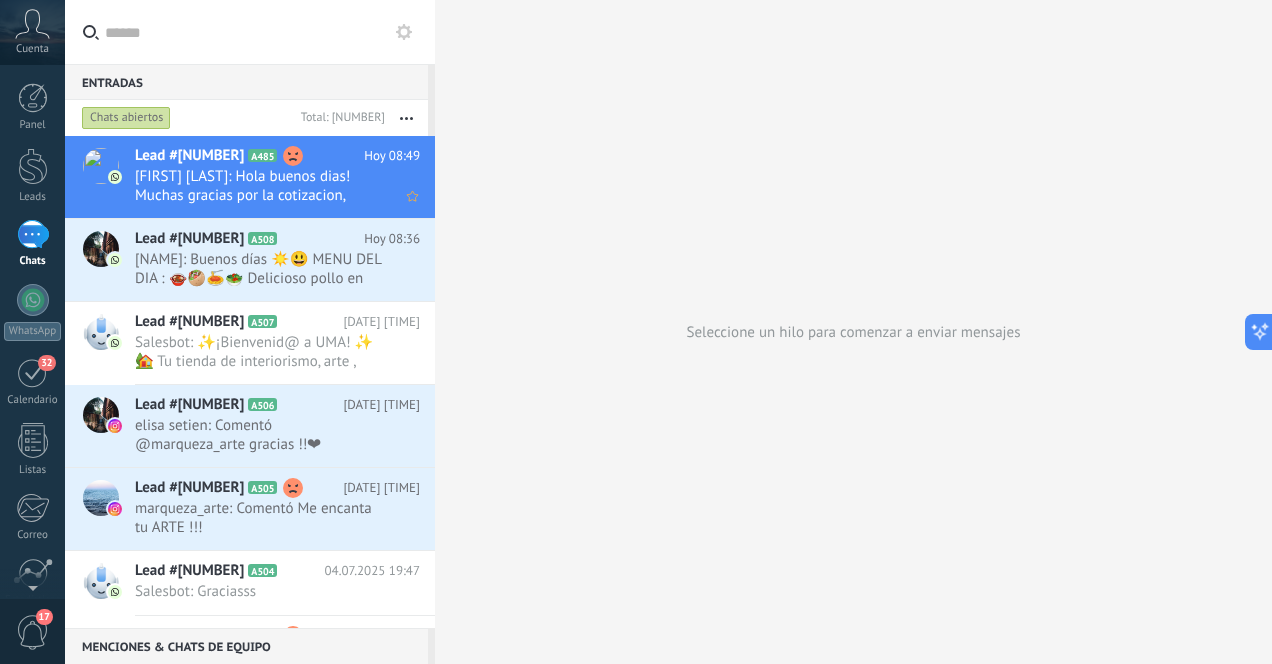 click on "[FIRST] [LAST]: Hola buenos dias! Muchas gracias por la cotizacion, tengo una duda. cuales son sus tiempos de entrega? Mil gra..." at bounding box center (258, 186) 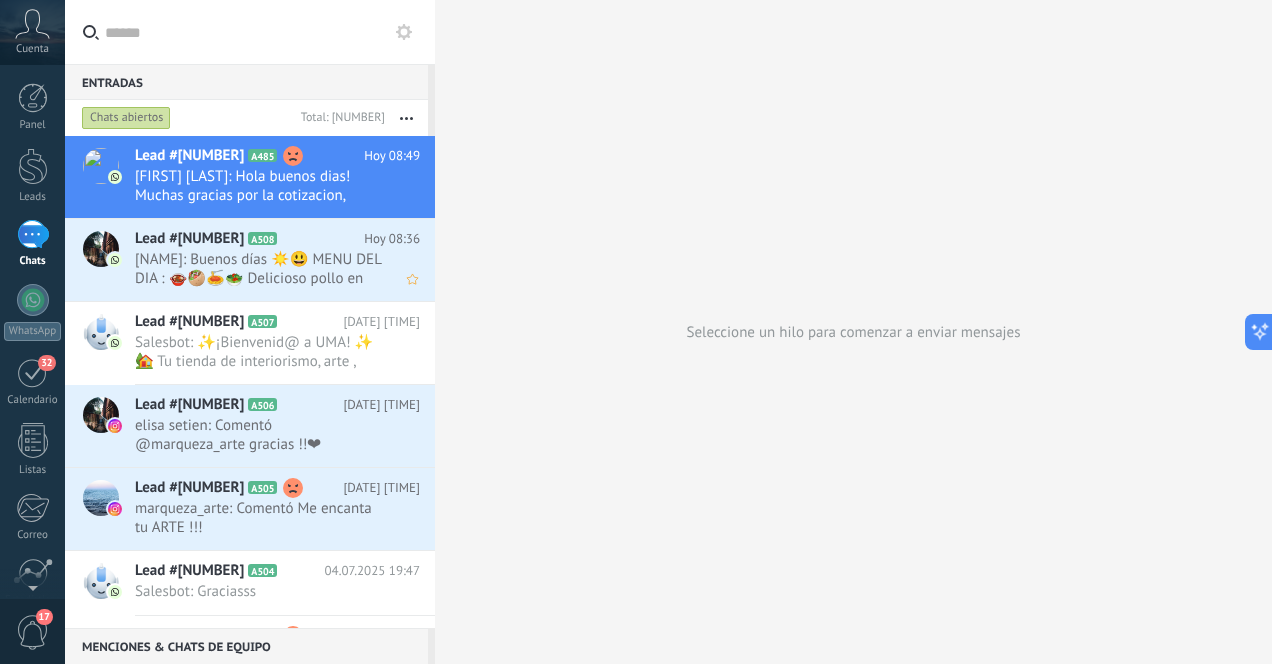 click on "[NAME]: Buenos días ☀️😃
MENU DEL DIA : 🍲🥙🍝🥗
Delicioso pollo en Adobo
Acompañado con frijoles y sopa de coditos .
..." at bounding box center (258, 269) 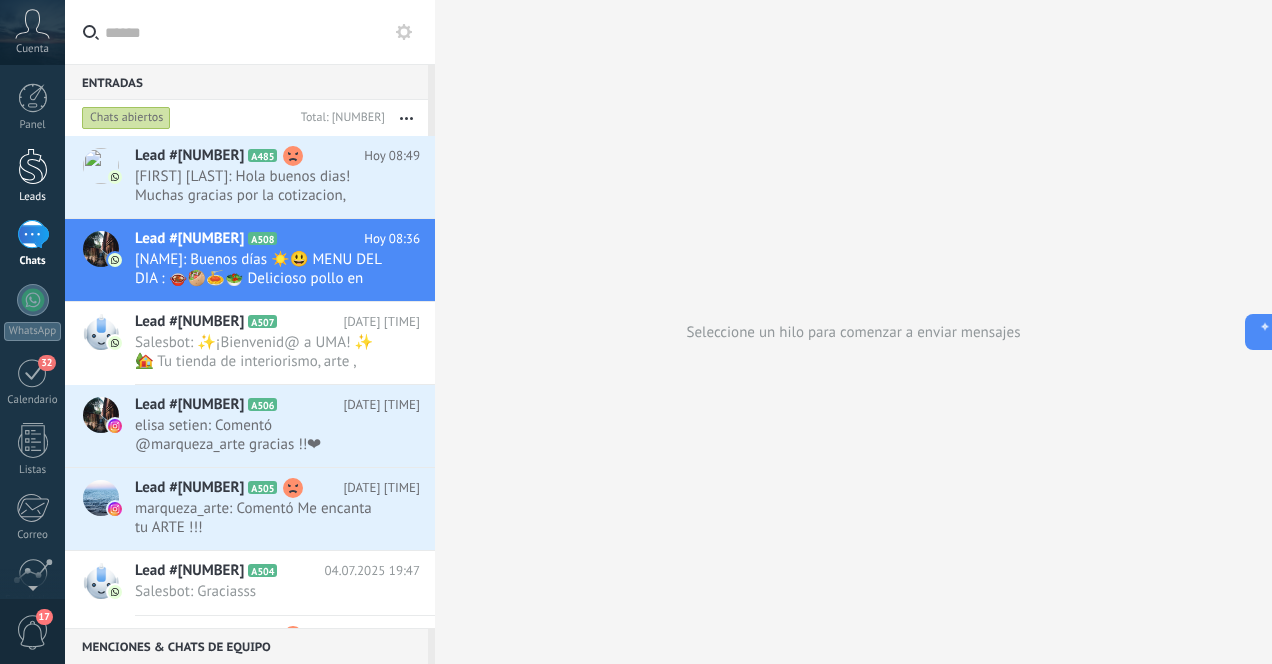 click at bounding box center (33, 166) 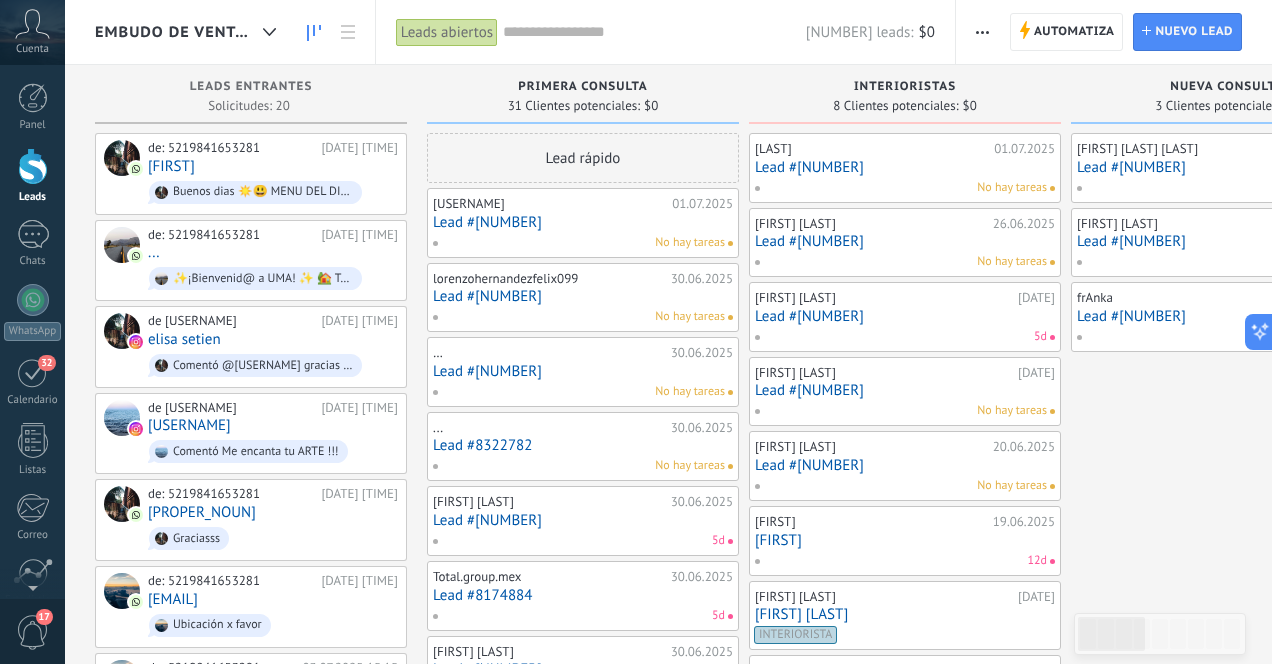 click on "[FIRST] [LAST] Lead #[NUMBER] No hay tareas" at bounding box center [905, 168] 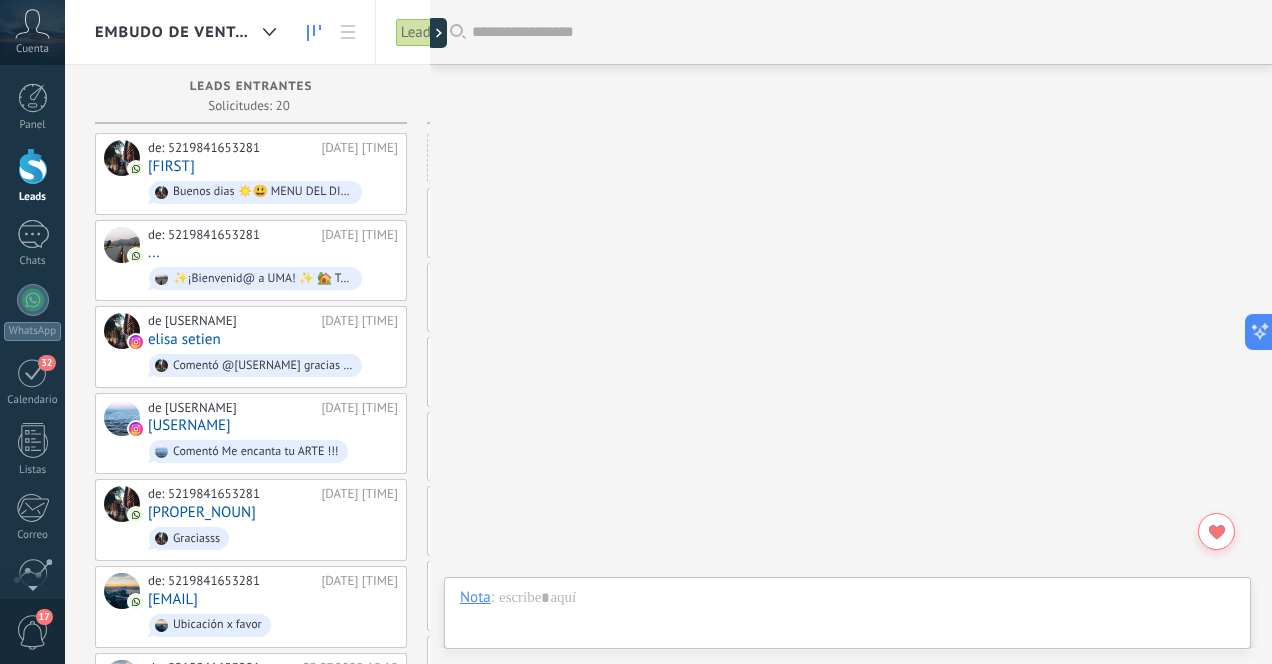 click at bounding box center [33, 166] 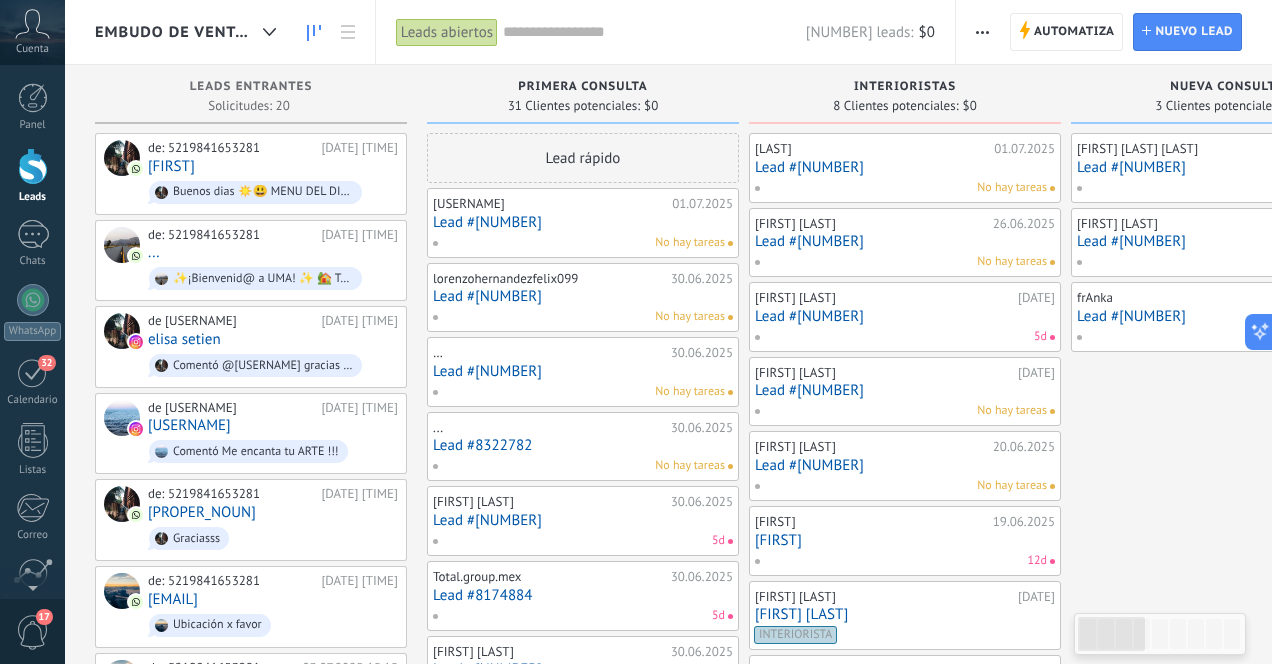 click on "Lead #[NUMBER]" at bounding box center (905, 167) 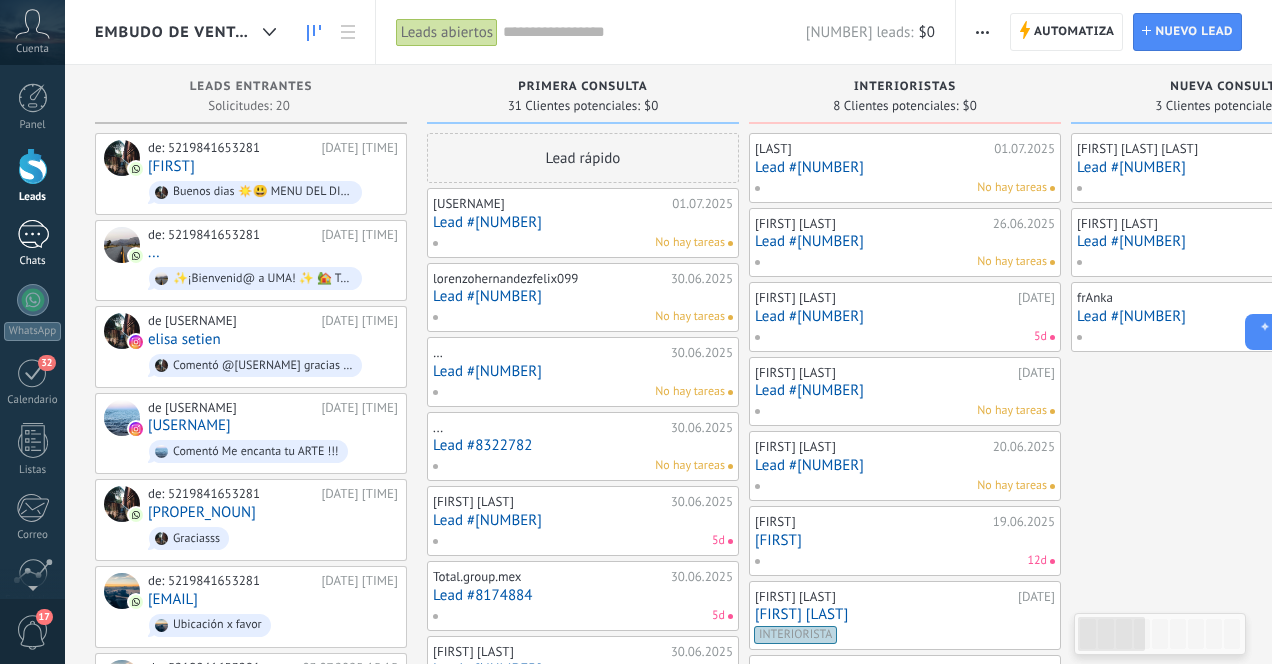 click at bounding box center (33, 234) 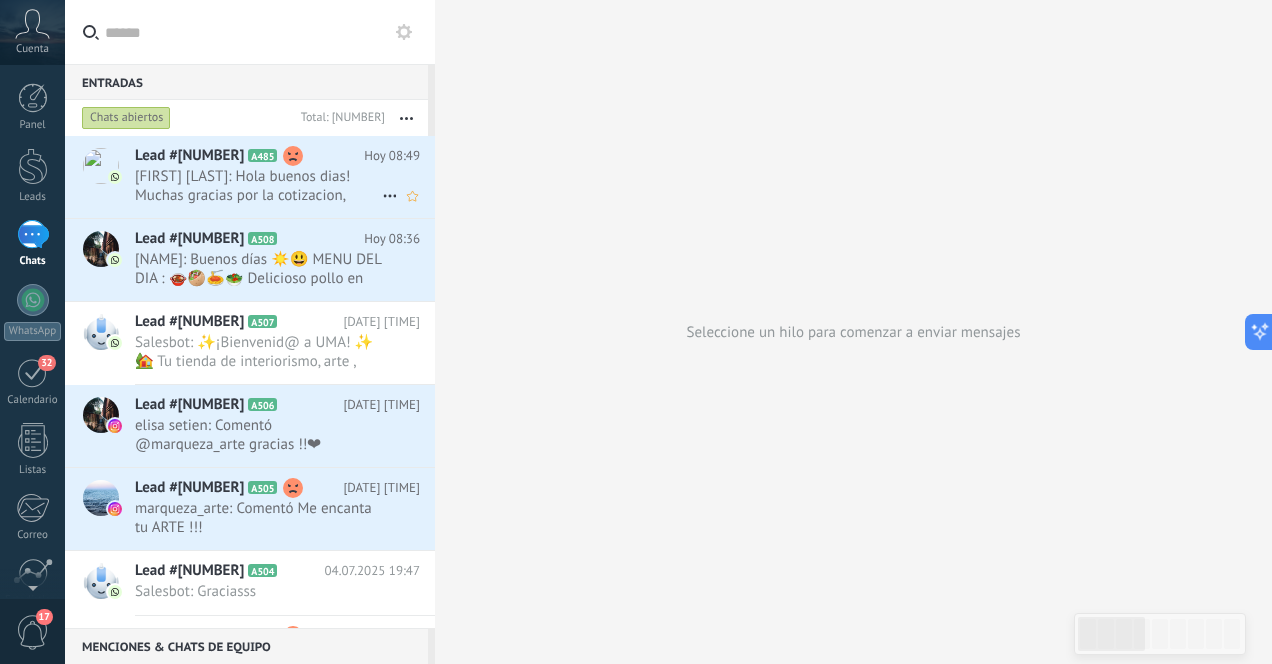 click on "[FIRST] [LAST]: Hola buenos dias! Muchas gracias por la cotizacion, tengo una duda. cuales son sus tiempos de entrega? Mil gra..." at bounding box center (258, 186) 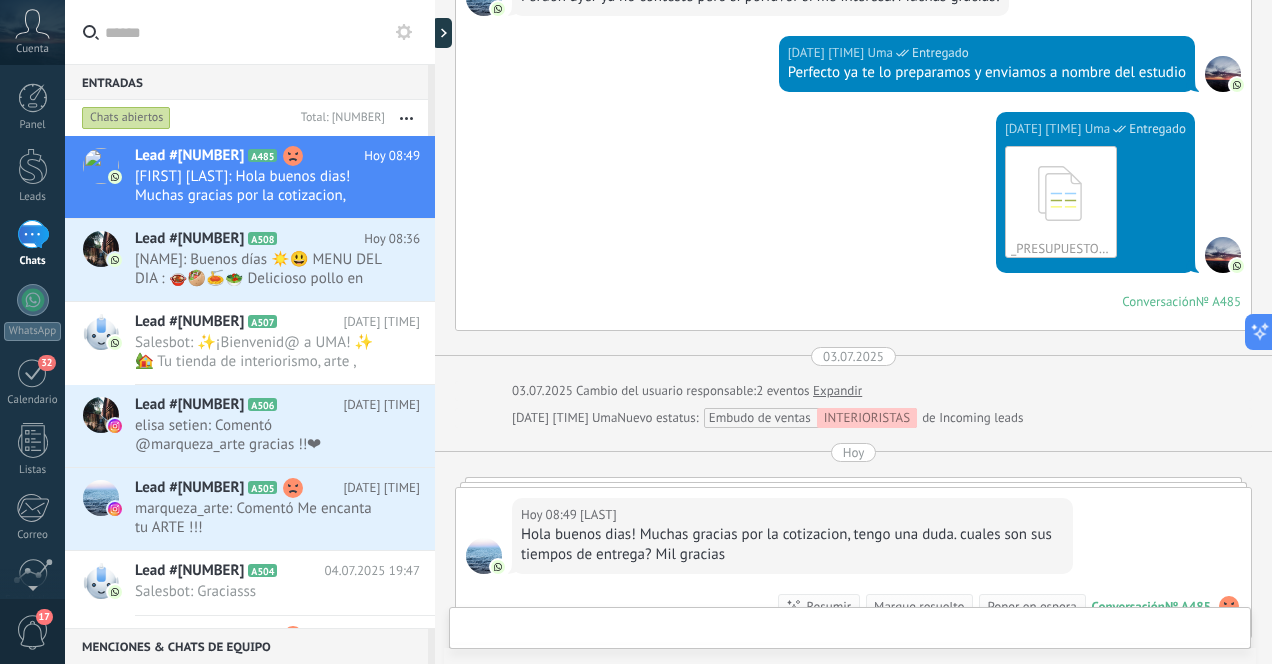scroll, scrollTop: 1259, scrollLeft: 0, axis: vertical 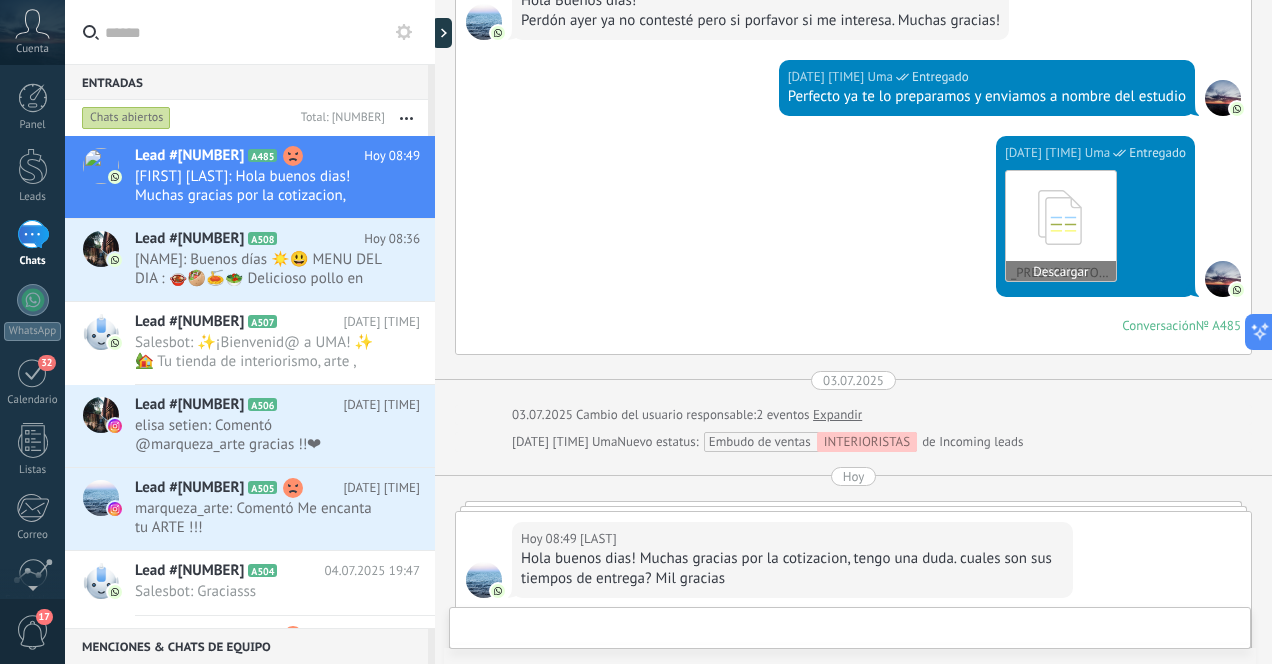 click at bounding box center [1061, 217] 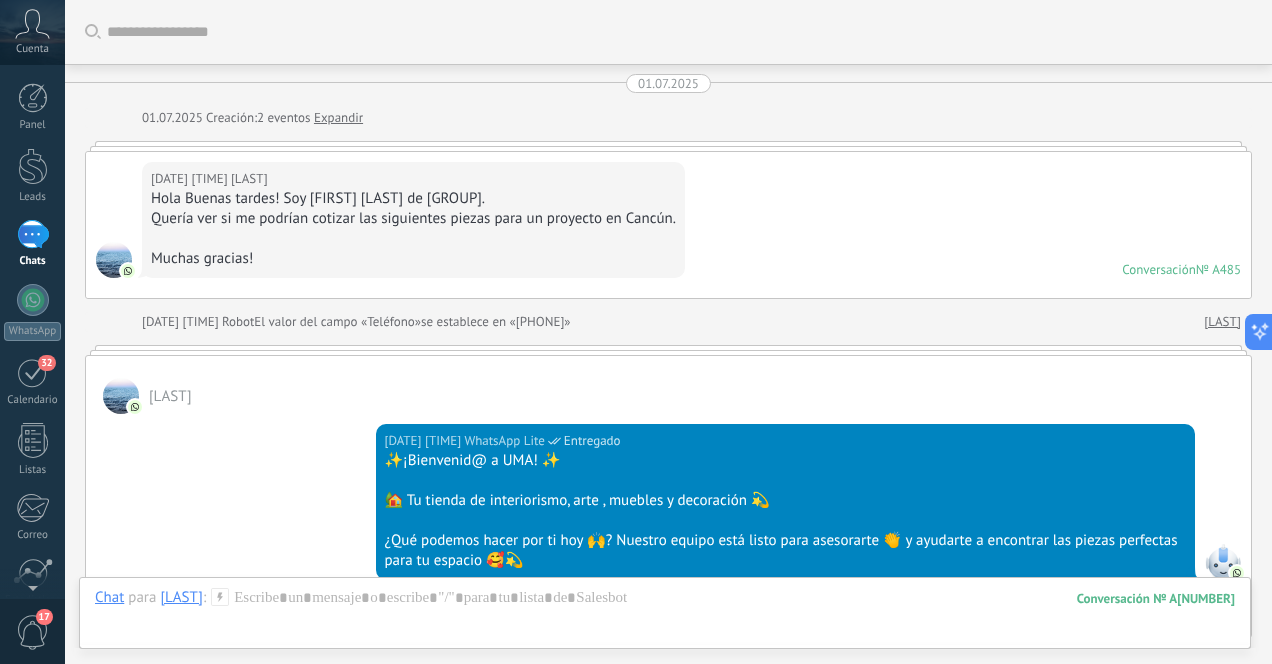 scroll, scrollTop: 1525, scrollLeft: 0, axis: vertical 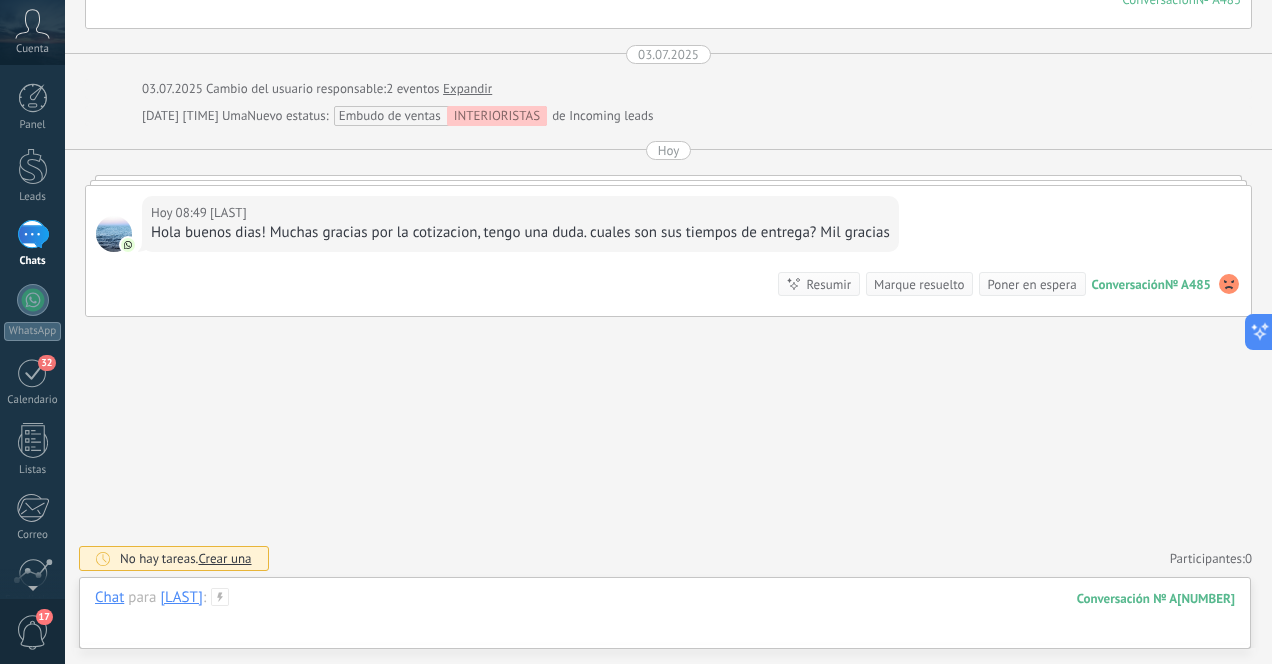 click at bounding box center (665, 618) 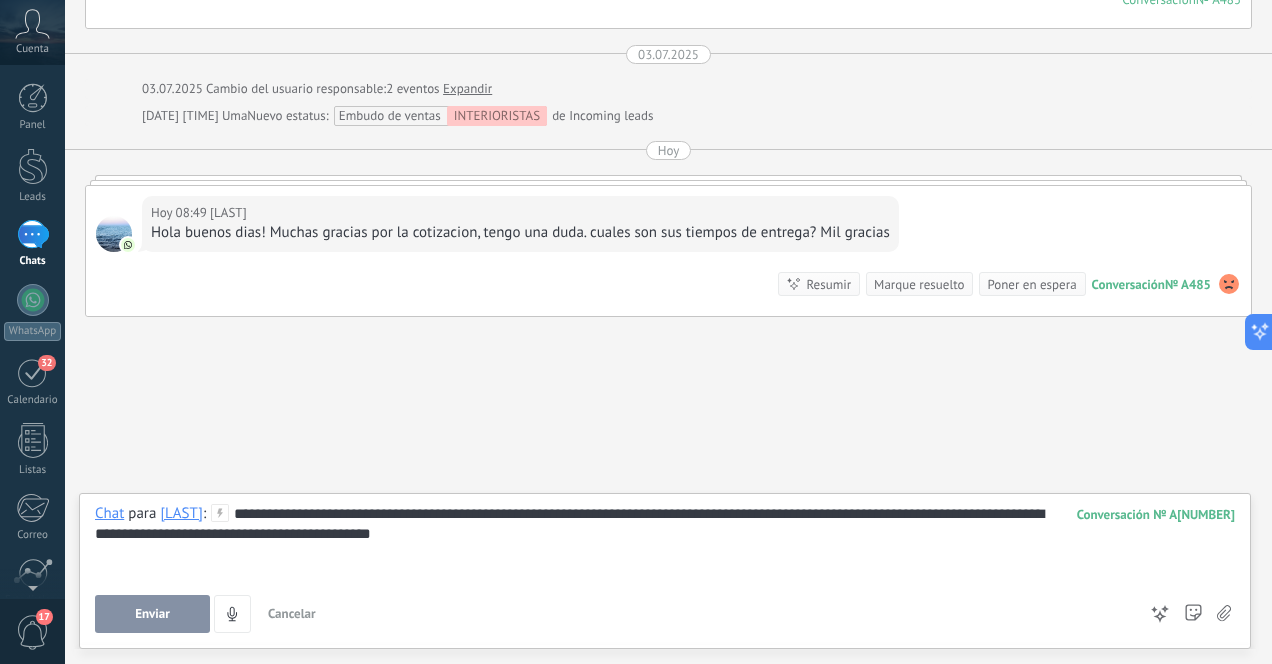 click on "**********" at bounding box center [665, 542] 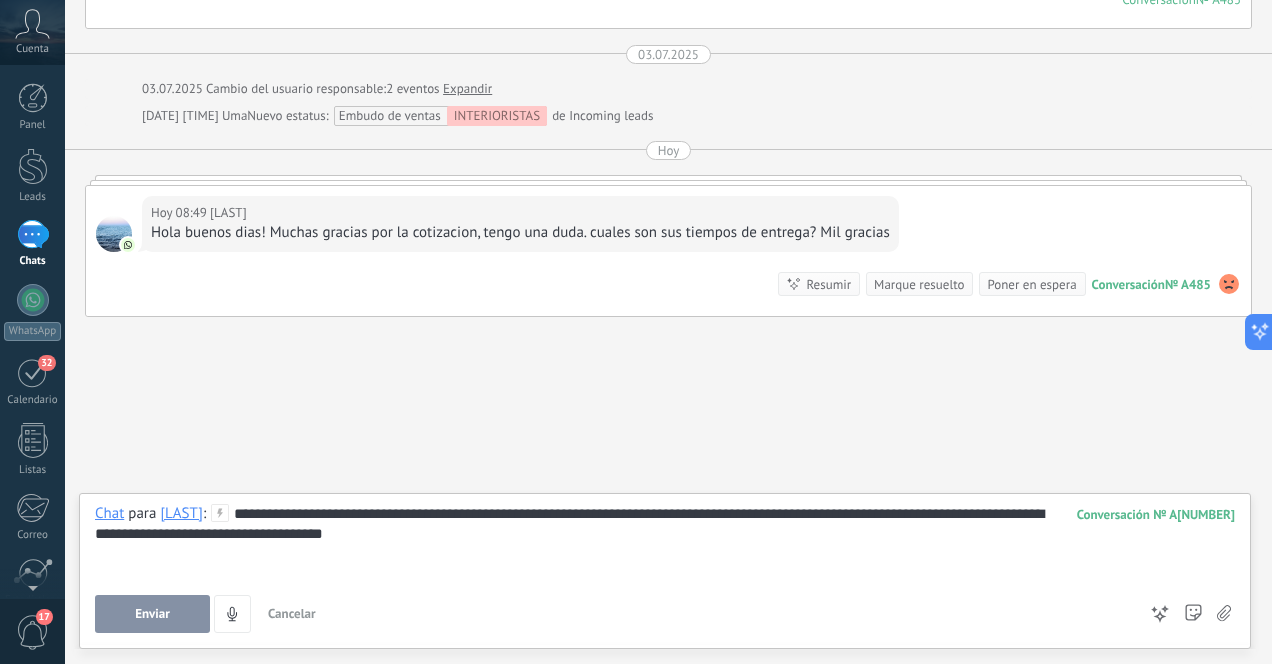 click on "**********" at bounding box center (665, 542) 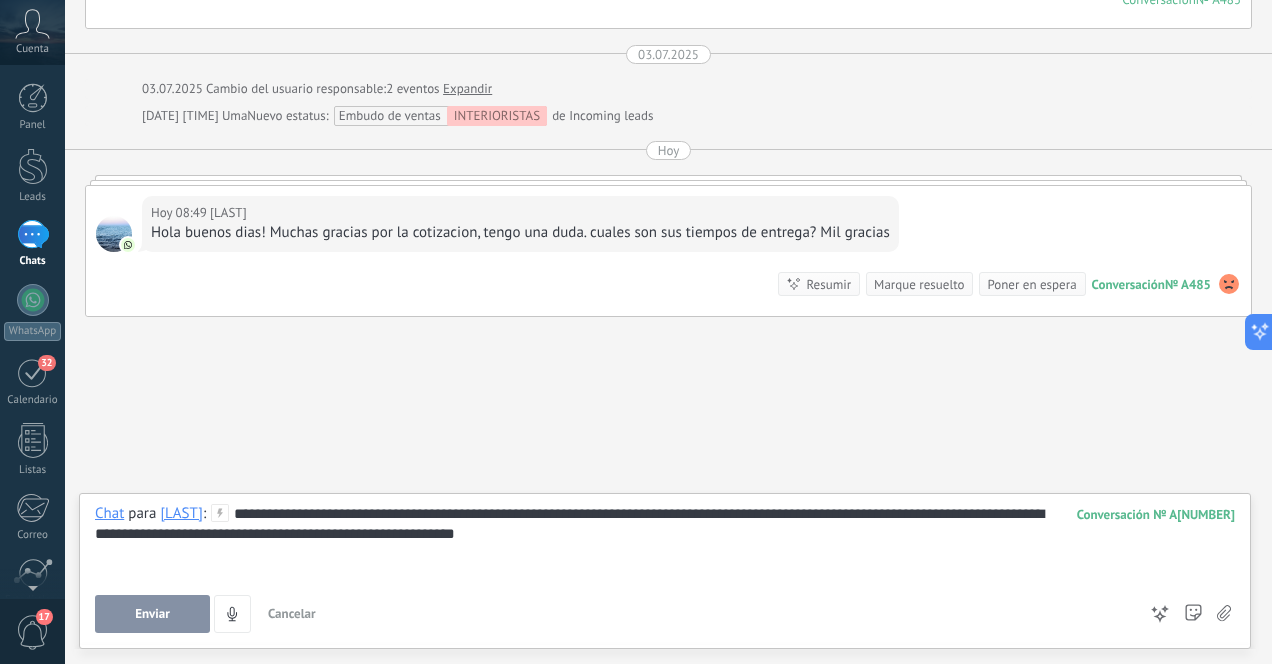 click on "Enviar" at bounding box center (152, 614) 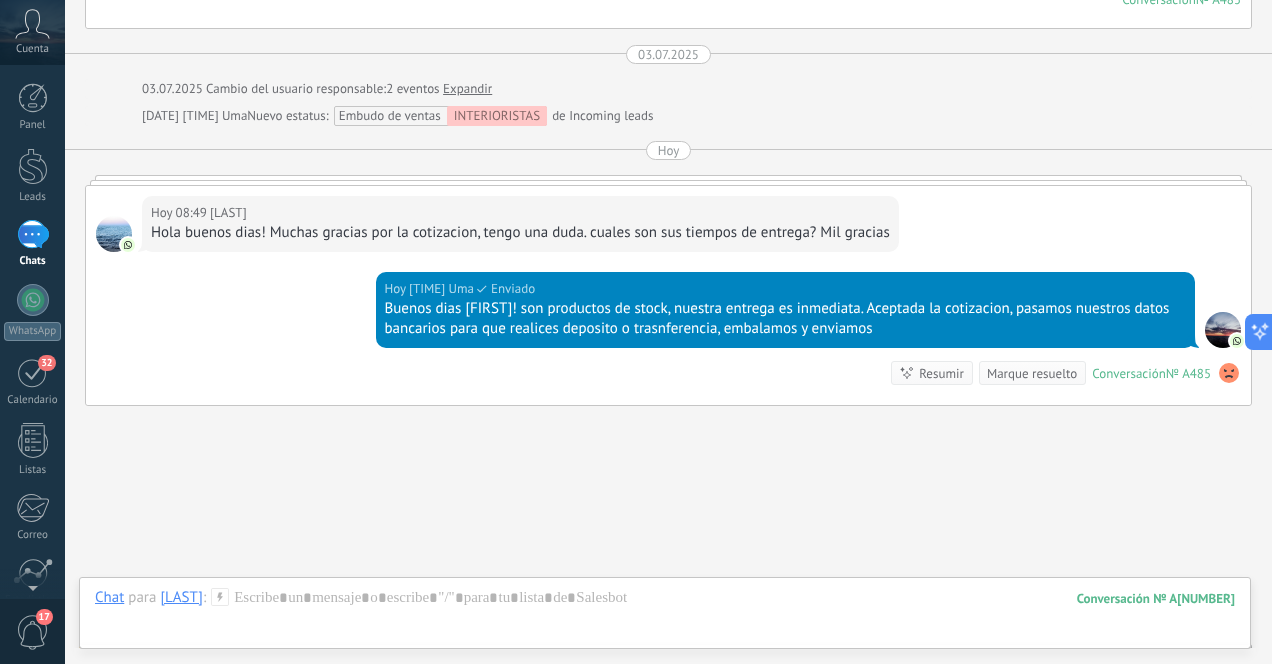 scroll, scrollTop: 1614, scrollLeft: 0, axis: vertical 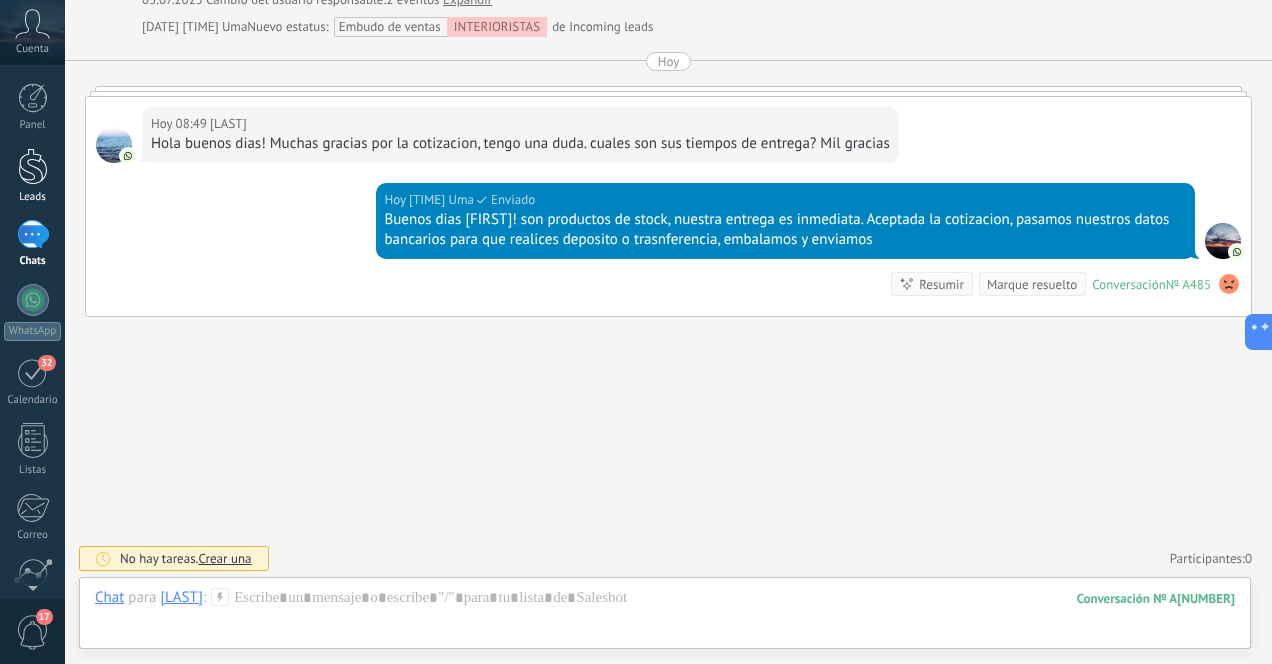 click at bounding box center [33, 166] 